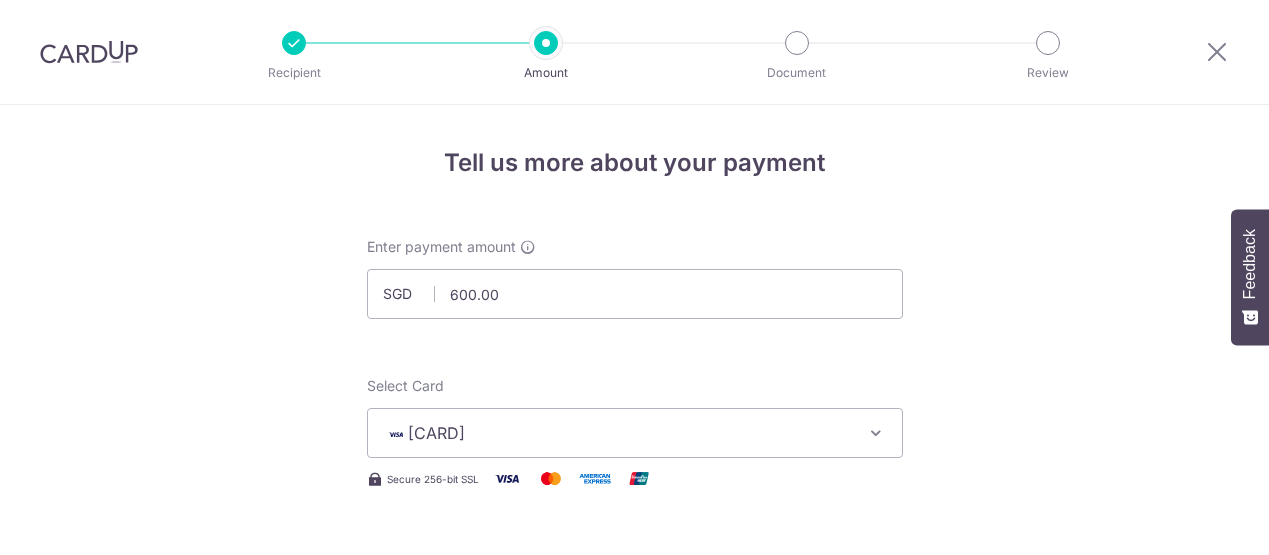select on "3" 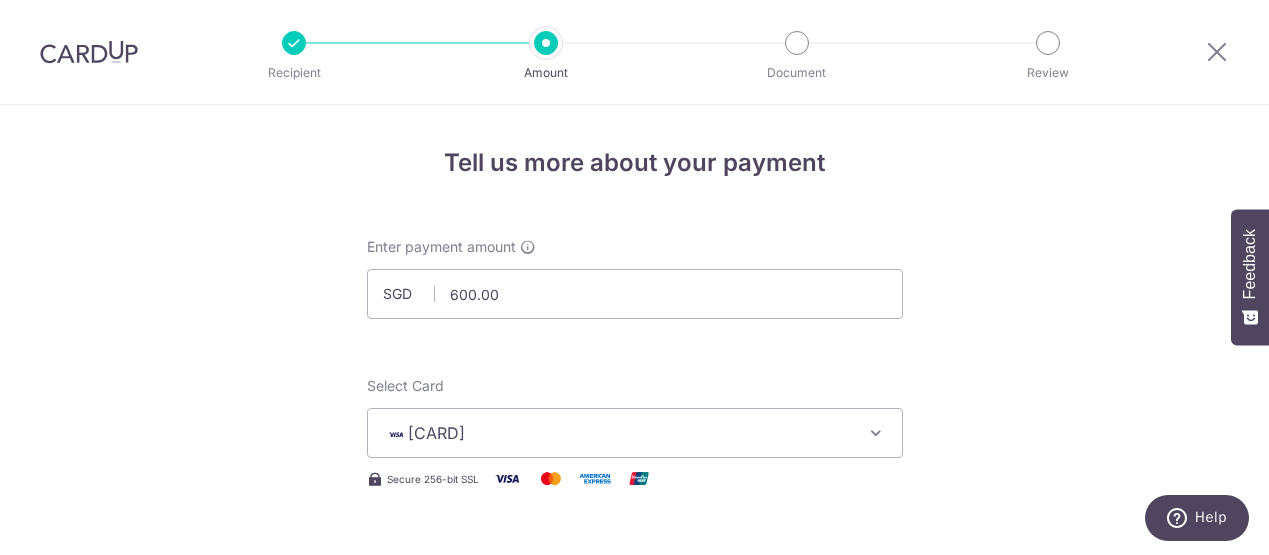 scroll, scrollTop: 0, scrollLeft: 0, axis: both 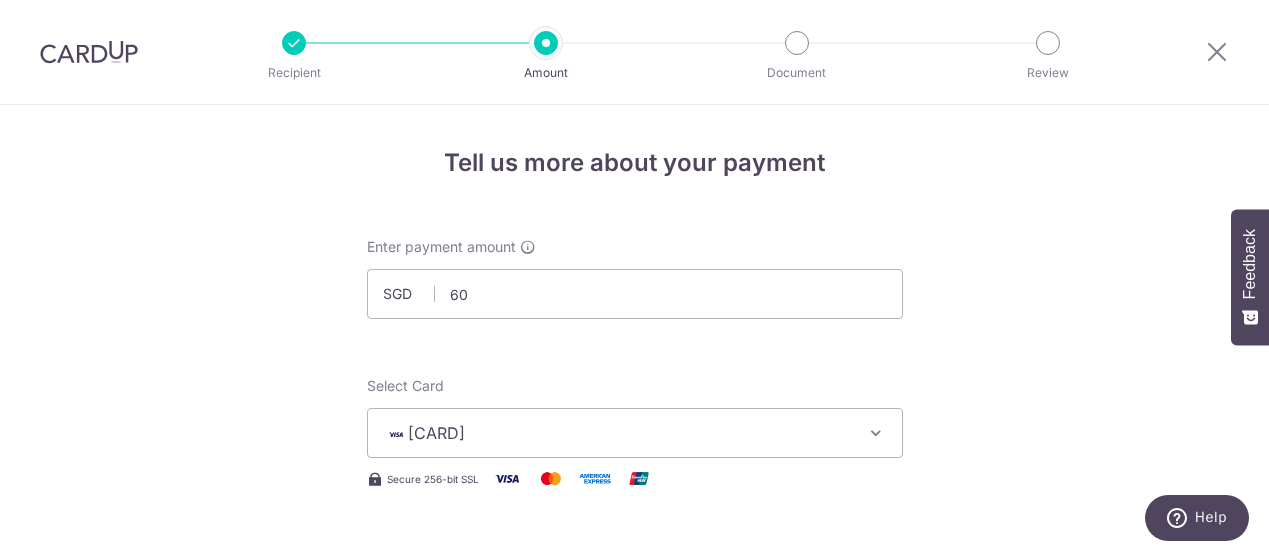 type on "6" 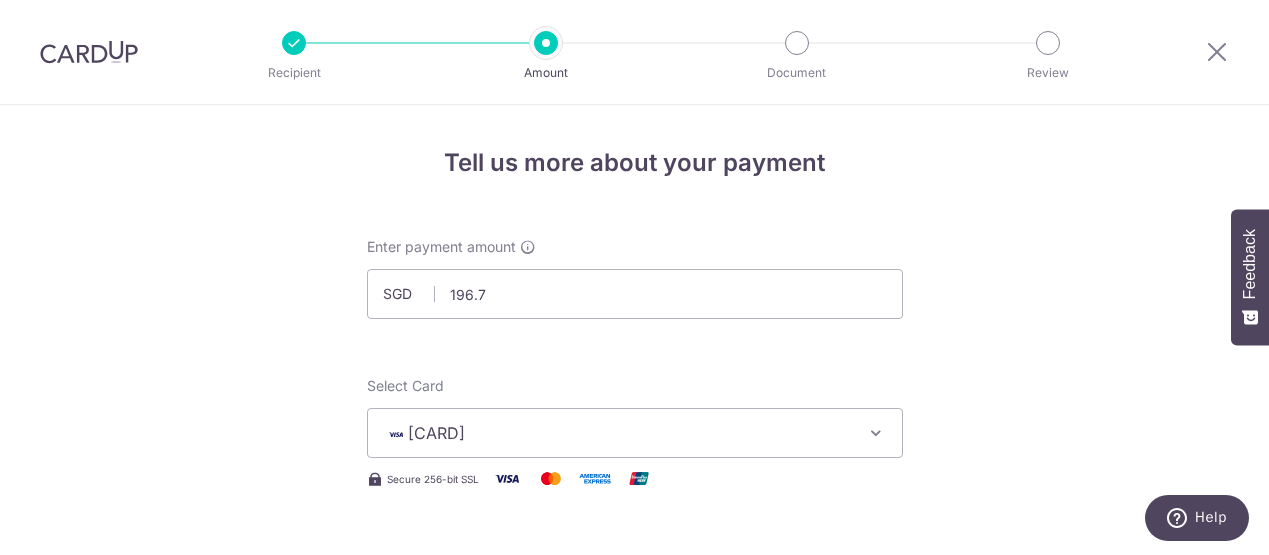 type on "196.79" 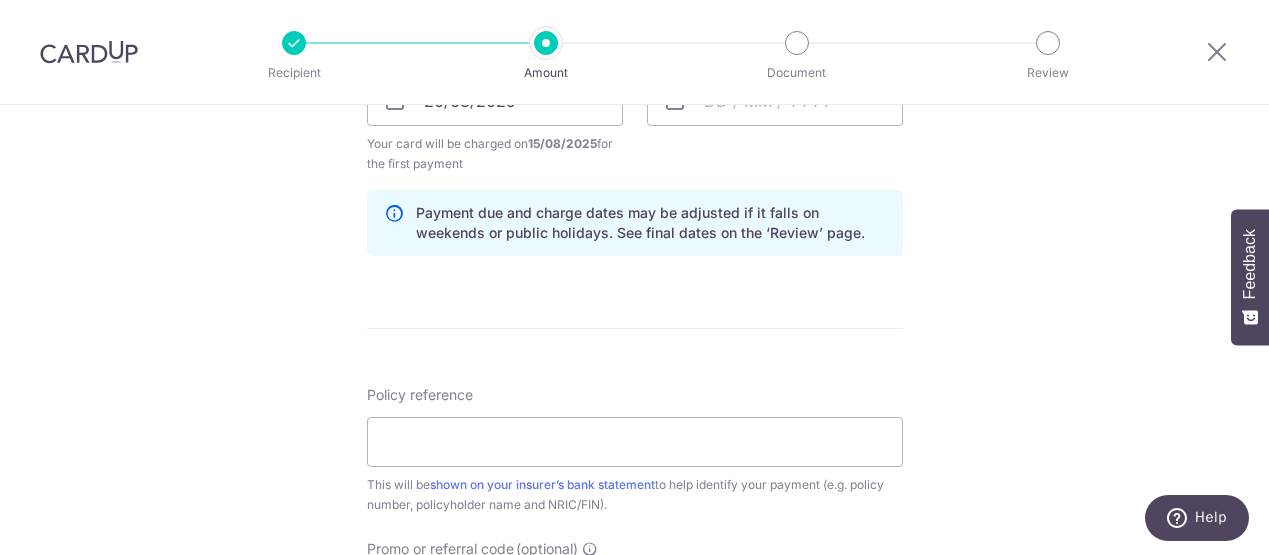 scroll, scrollTop: 991, scrollLeft: 0, axis: vertical 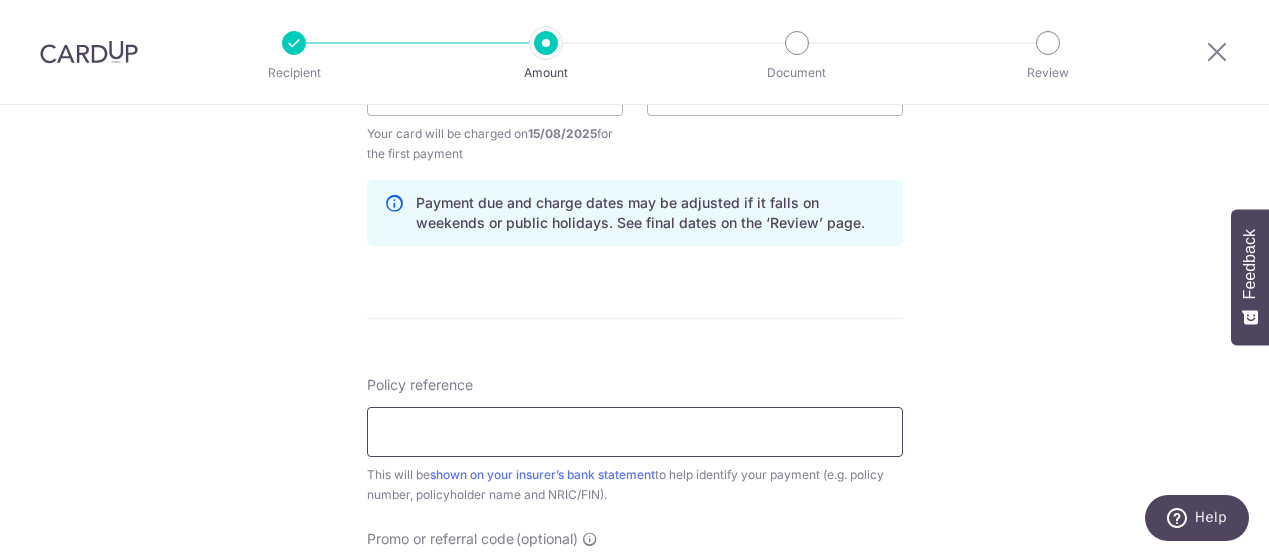 click on "Policy reference" at bounding box center (635, 432) 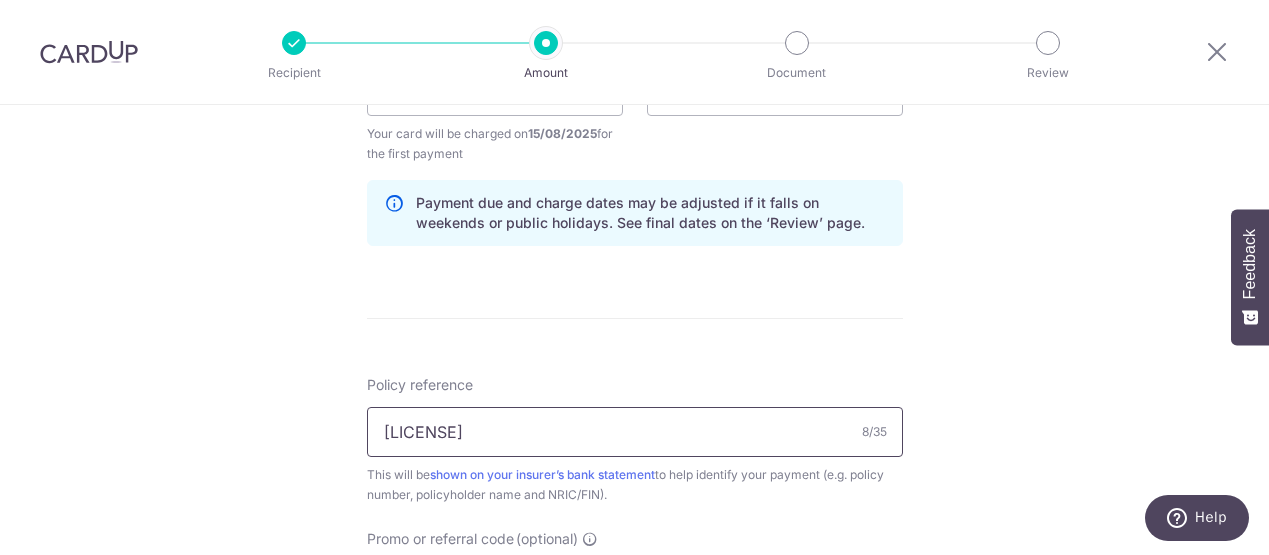 type on "[LICENSE]" 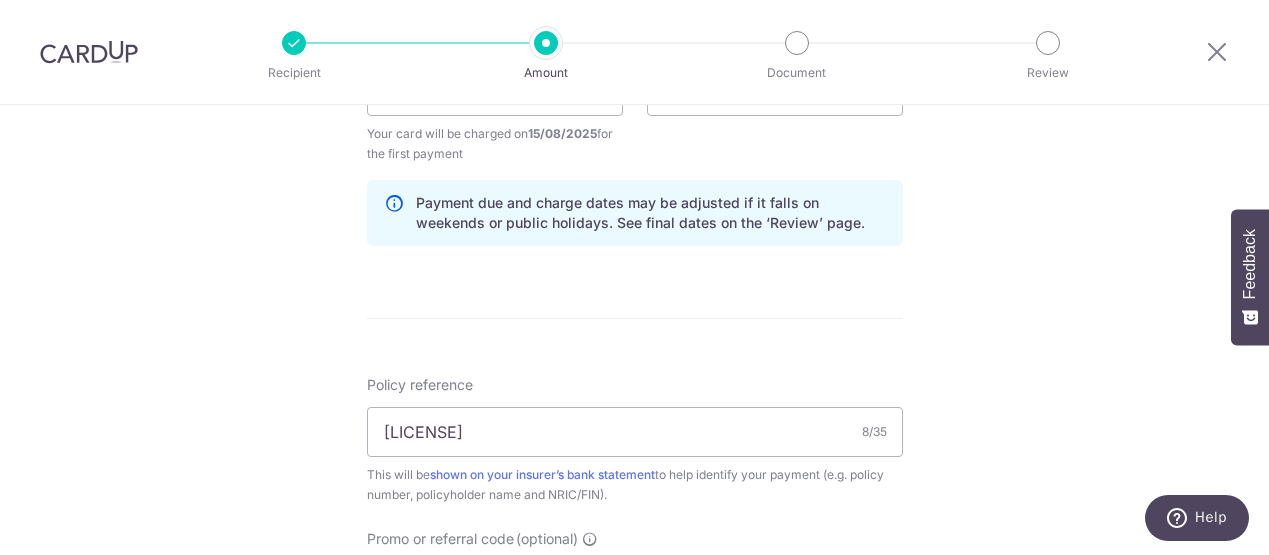 click on "Tell us more about your payment
SGD
[PRICE]
[PRICE]
Select Card
[CARD]
Add credit card
Your Cards
[CARD]
Secure 256-bit SSL
Text
New card details
Card
Secure 256-bit SSL" at bounding box center (634, 69) 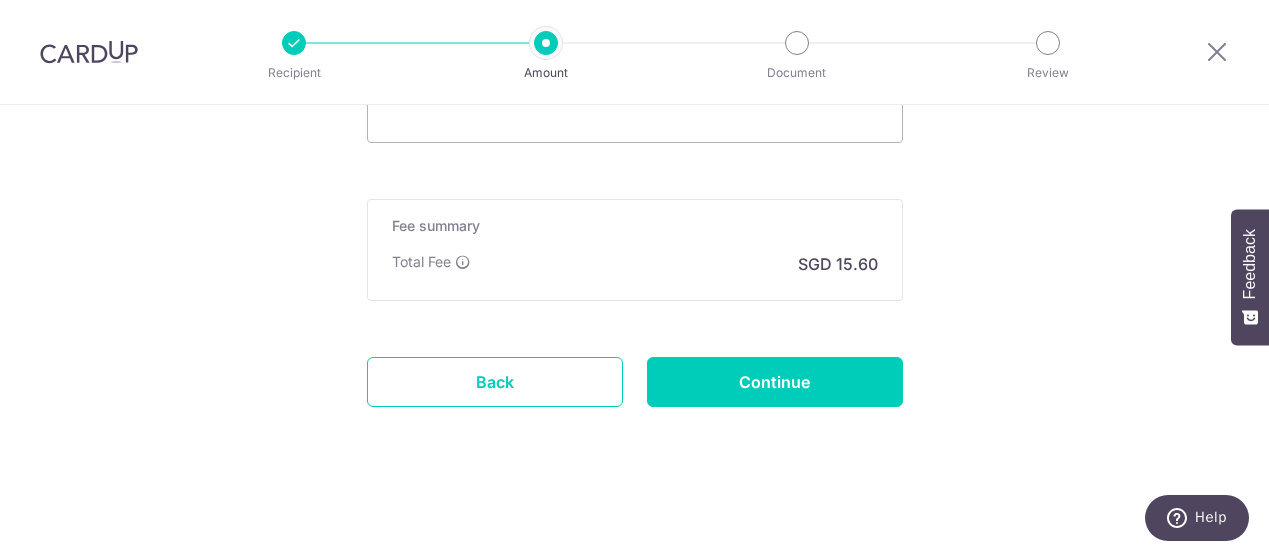 scroll, scrollTop: 1461, scrollLeft: 0, axis: vertical 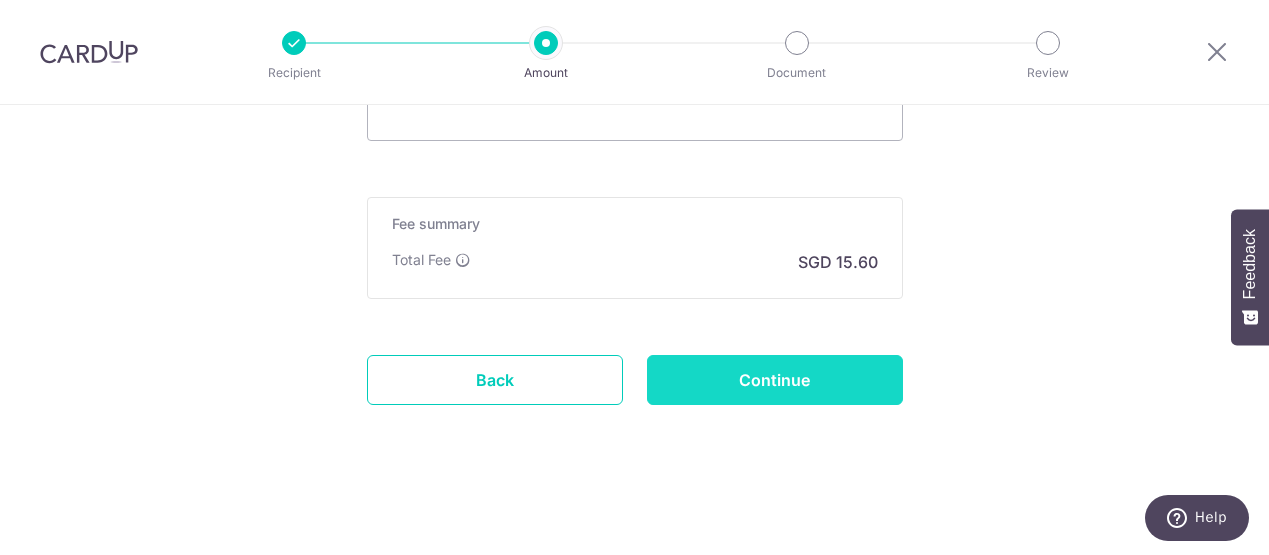 click on "Continue" at bounding box center (775, 380) 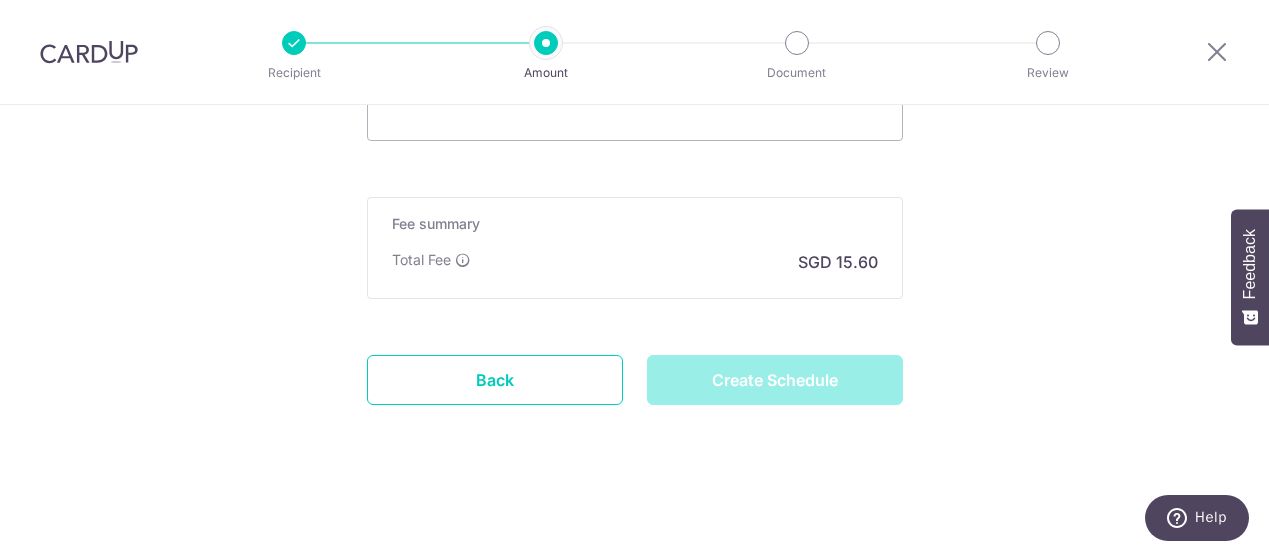 type on "Create Schedule" 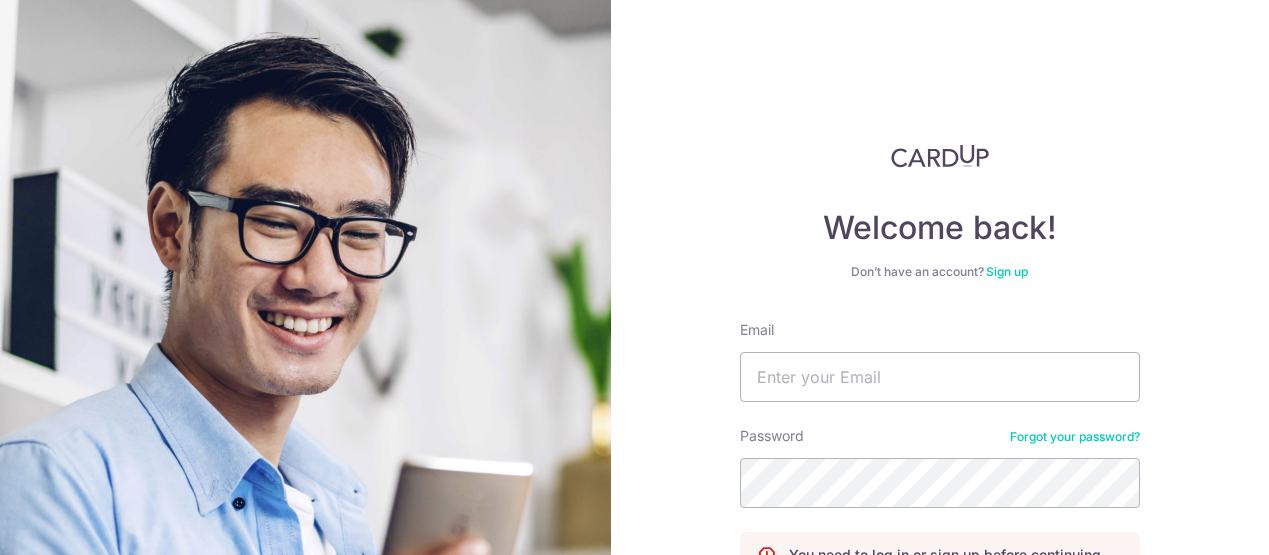 scroll, scrollTop: 0, scrollLeft: 0, axis: both 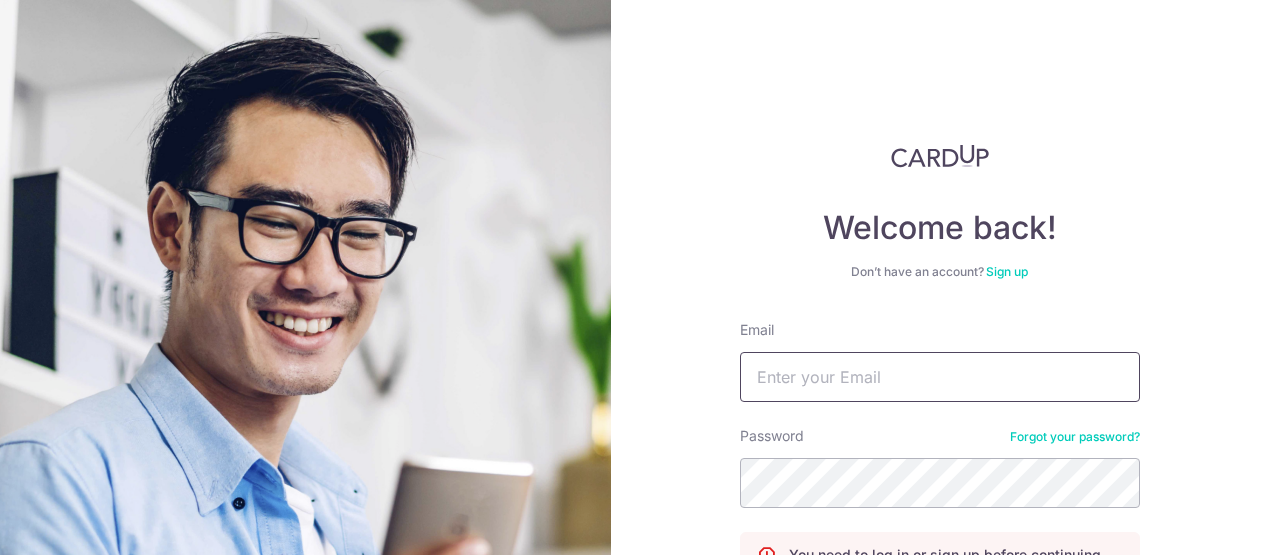 type on "fabian95@gmail.com" 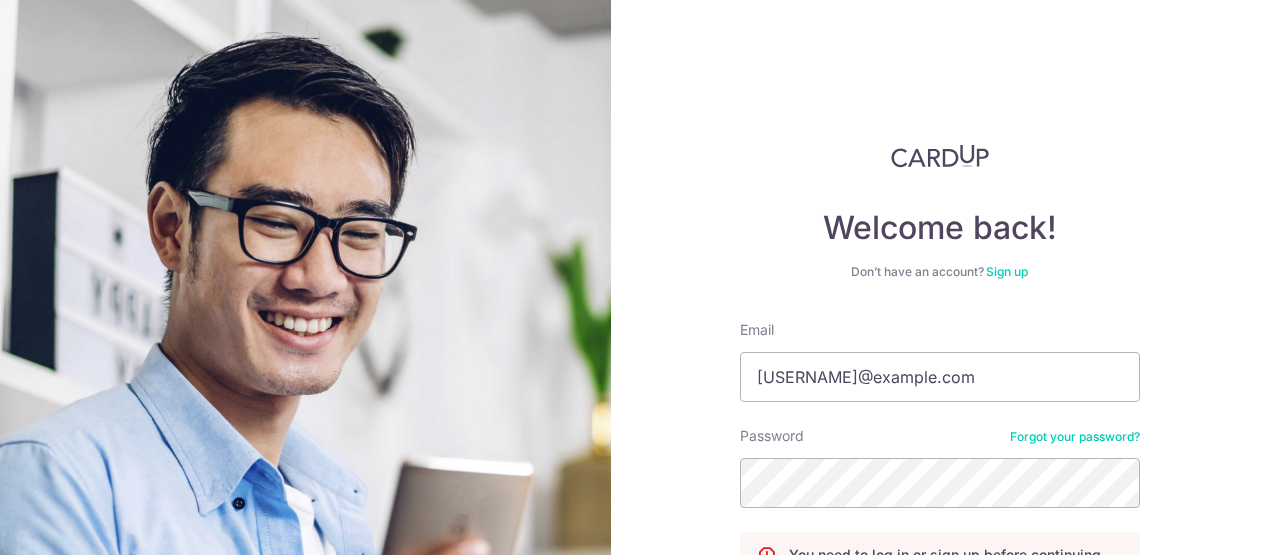 scroll, scrollTop: 201, scrollLeft: 0, axis: vertical 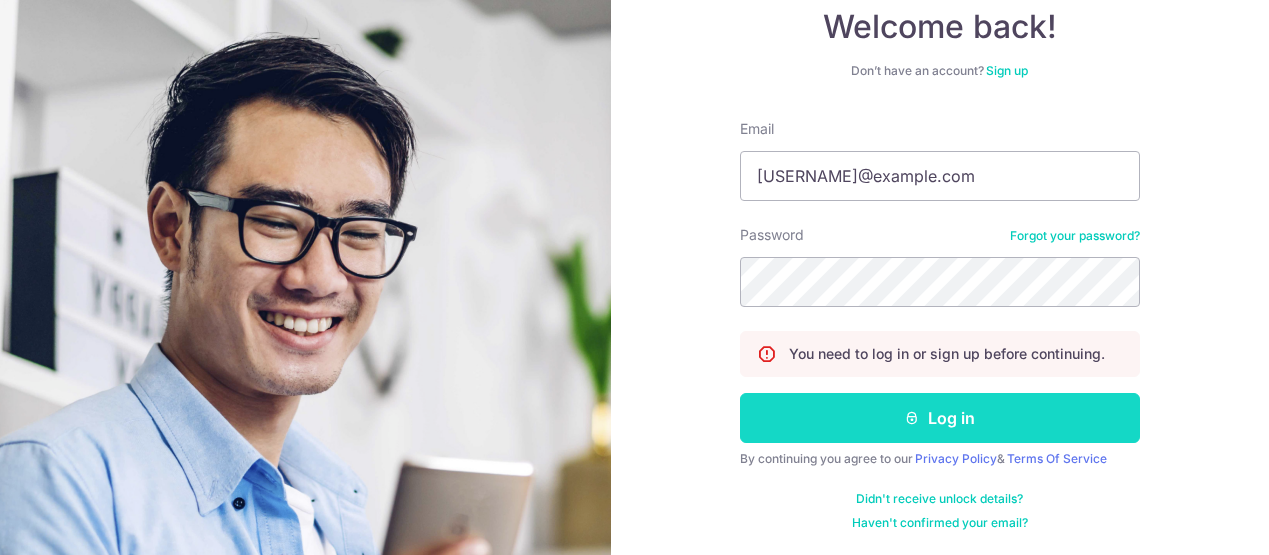click on "Log in" at bounding box center [940, 418] 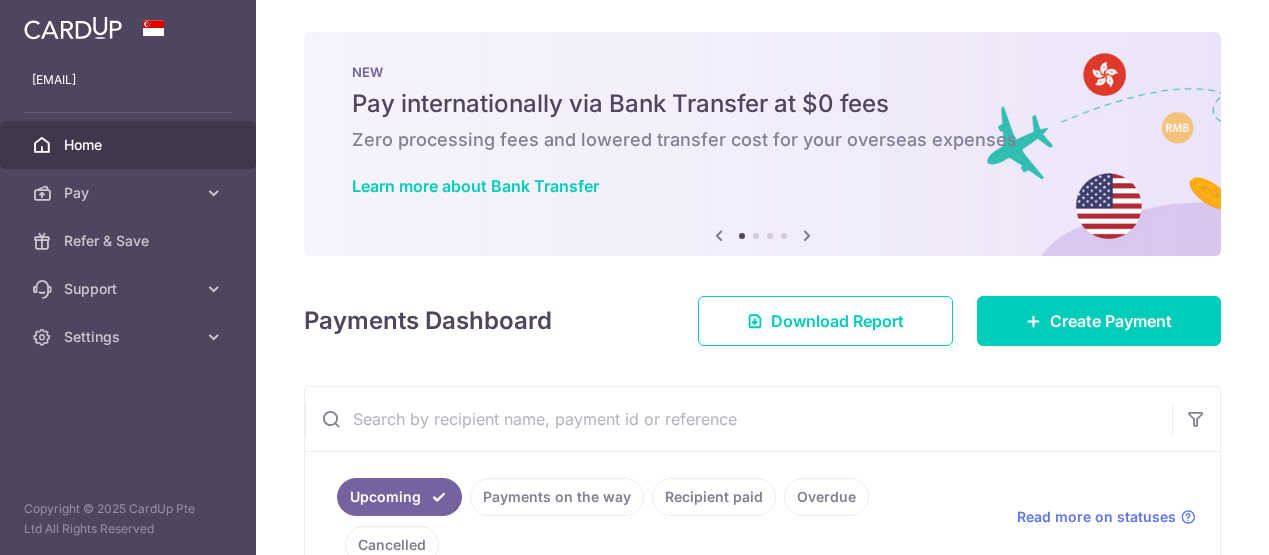 scroll, scrollTop: 0, scrollLeft: 0, axis: both 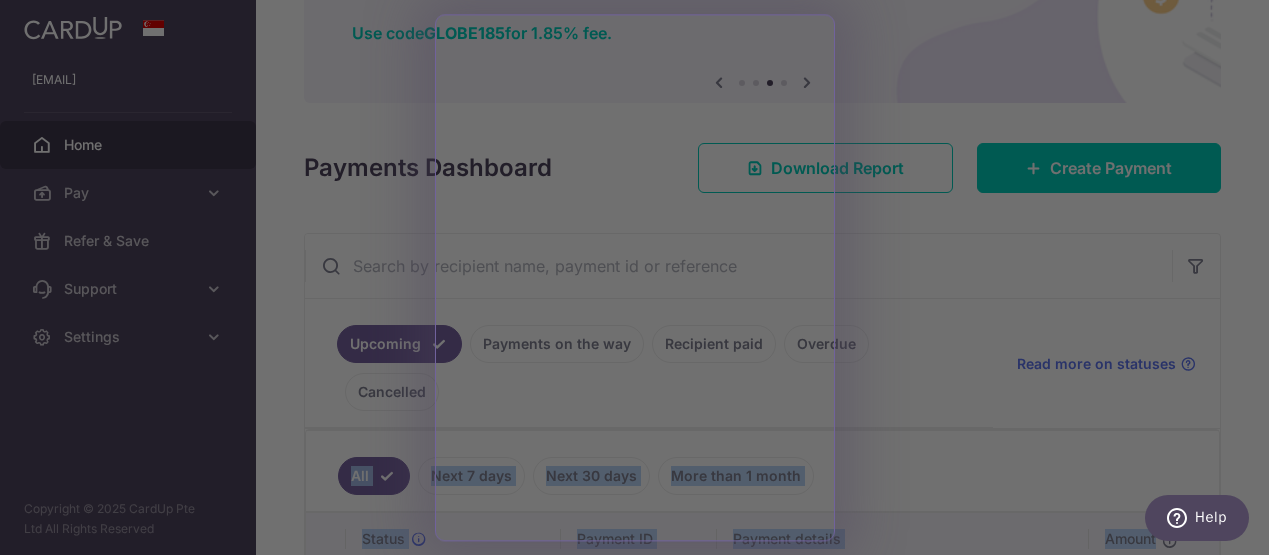 drag, startPoint x: 1267, startPoint y: 209, endPoint x: 1269, endPoint y: 349, distance: 140.01428 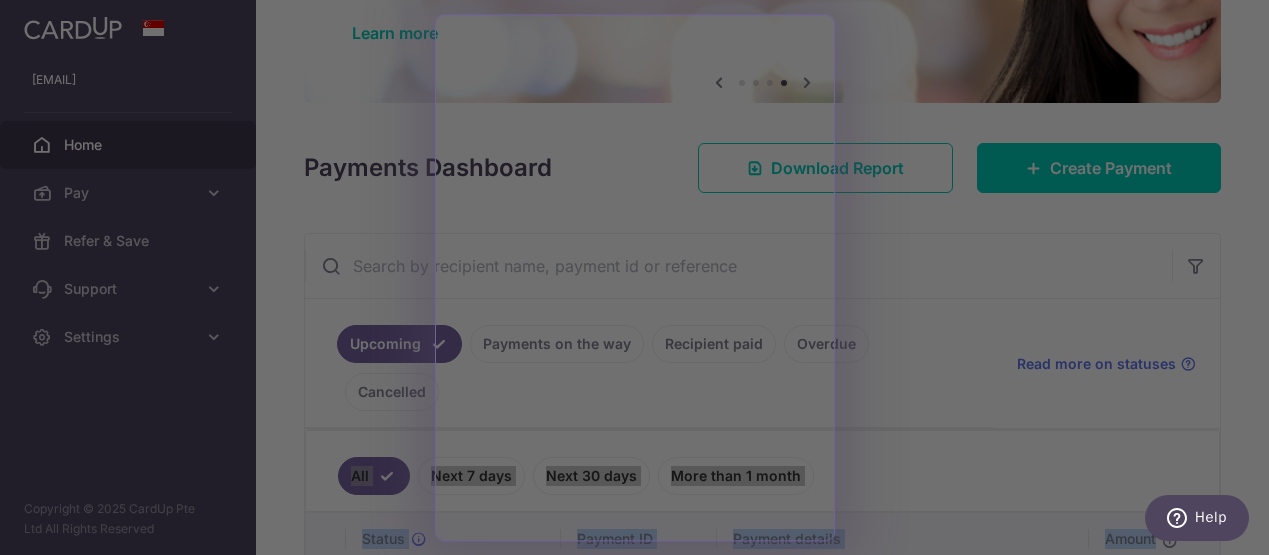 click at bounding box center (641, 280) 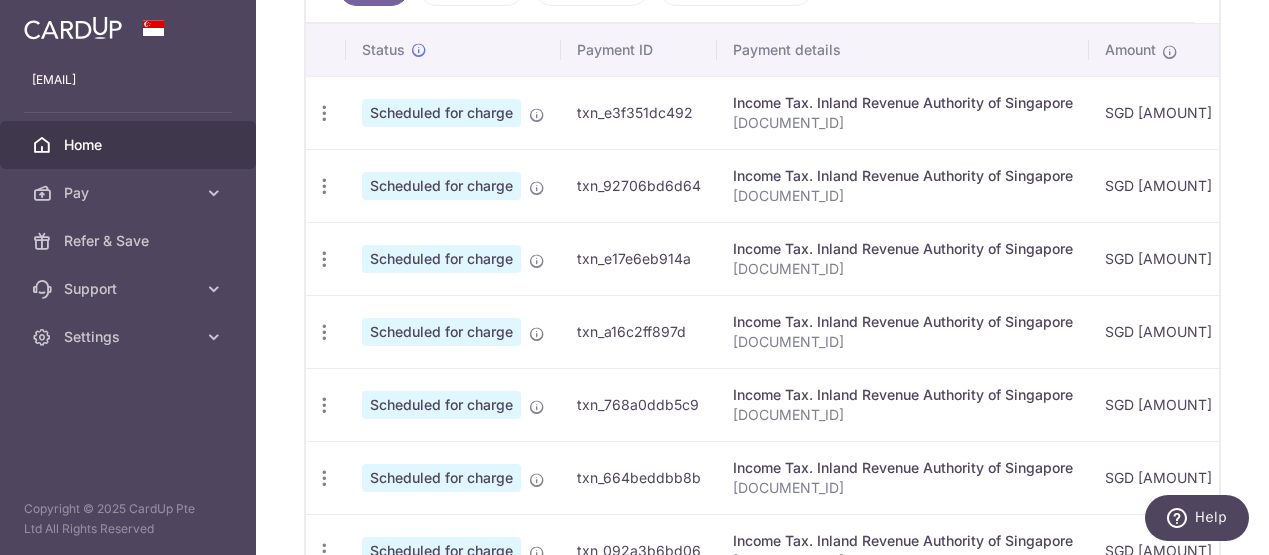 scroll, scrollTop: 0, scrollLeft: 0, axis: both 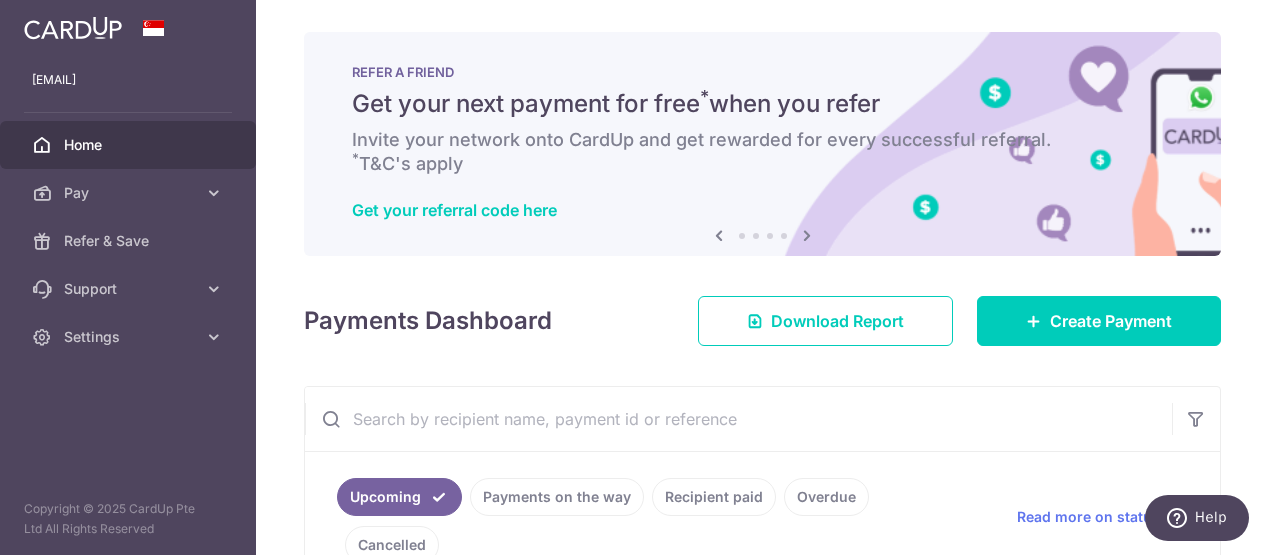 click on "Home" at bounding box center [128, 145] 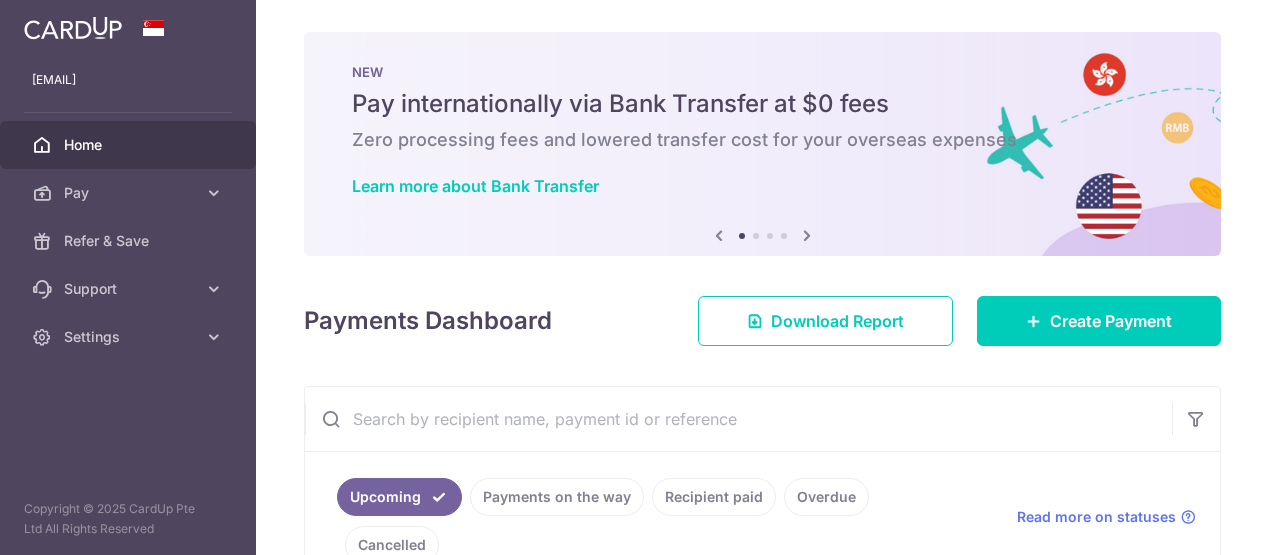scroll, scrollTop: 0, scrollLeft: 0, axis: both 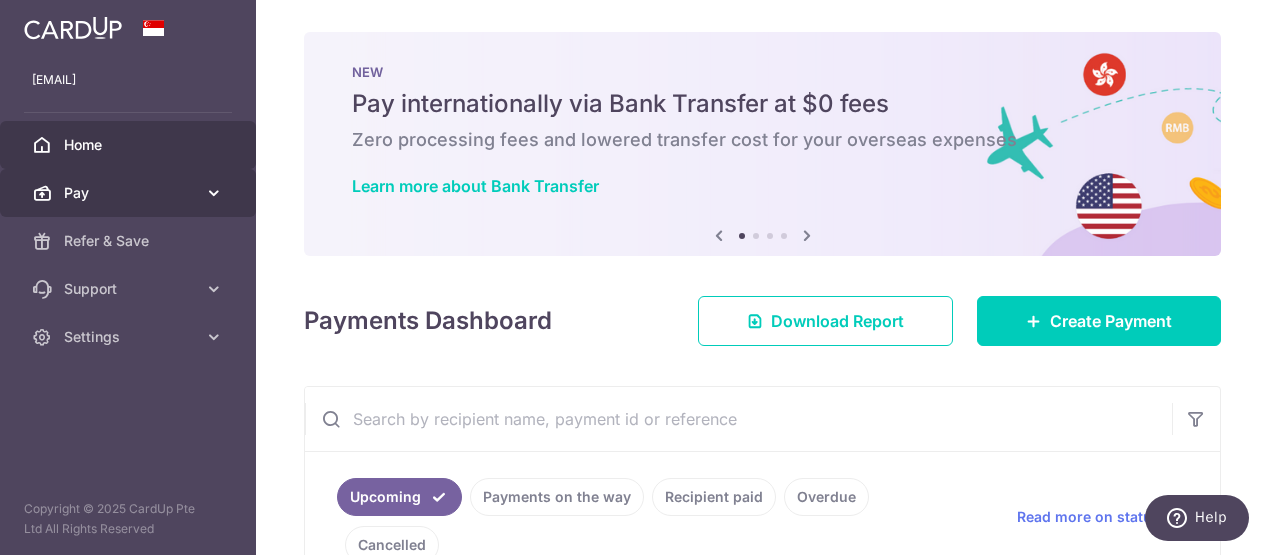 click at bounding box center [214, 193] 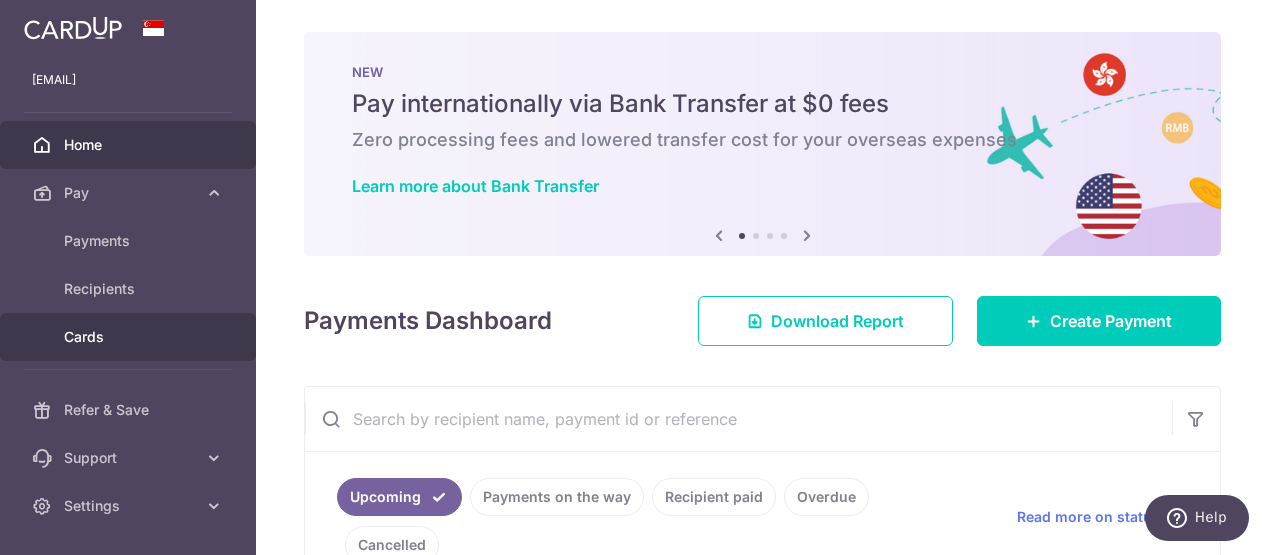 click on "Cards" at bounding box center [130, 337] 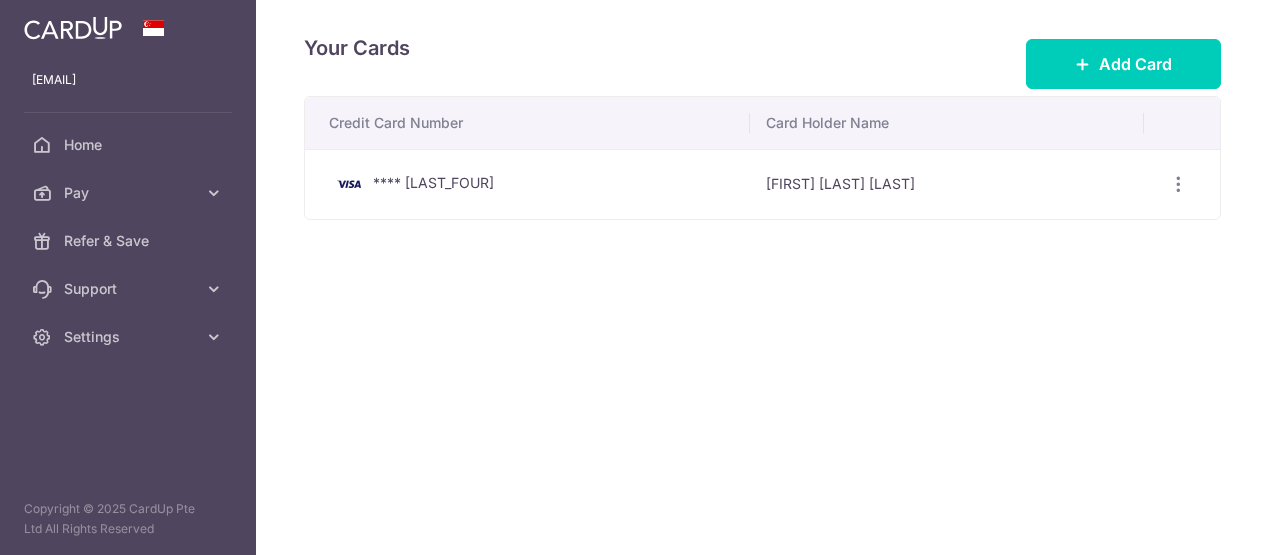scroll, scrollTop: 0, scrollLeft: 0, axis: both 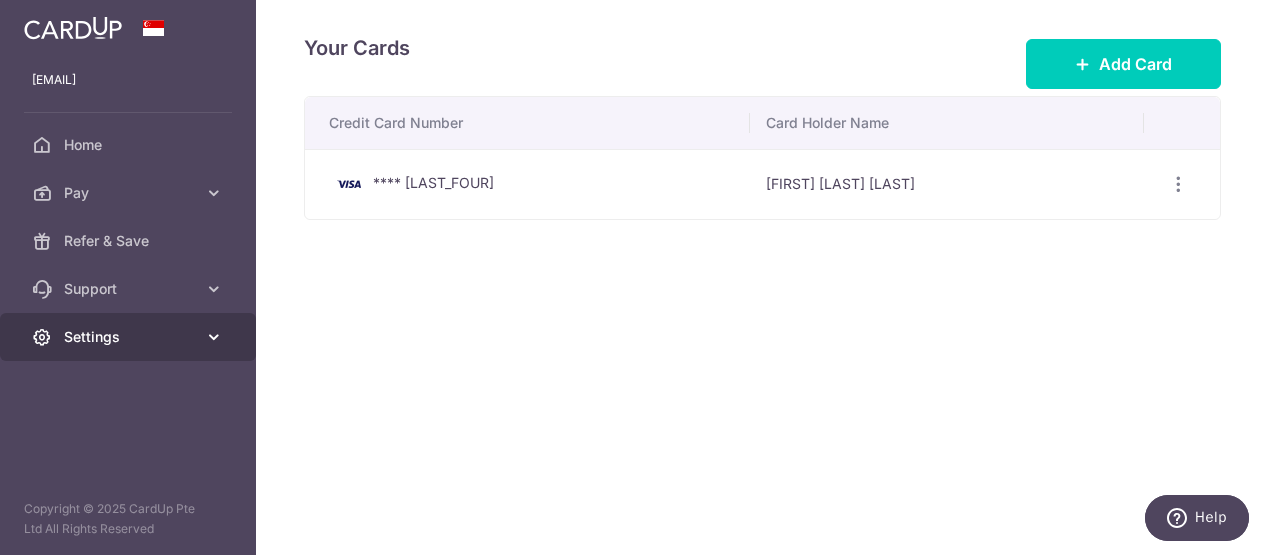 click on "Settings" at bounding box center (130, 337) 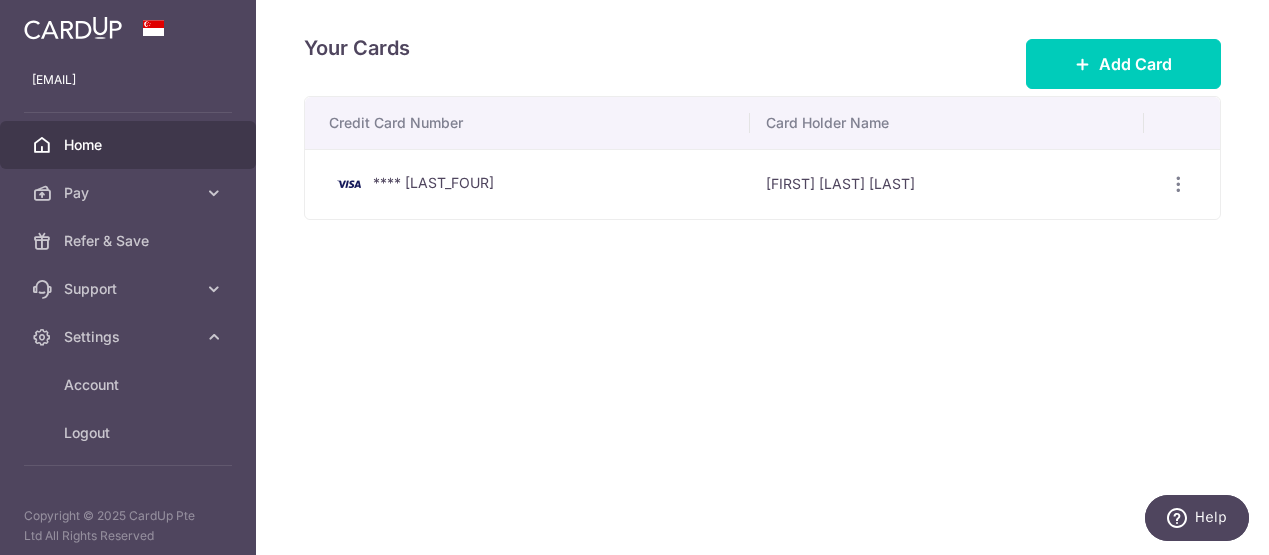 click on "Home" at bounding box center [128, 145] 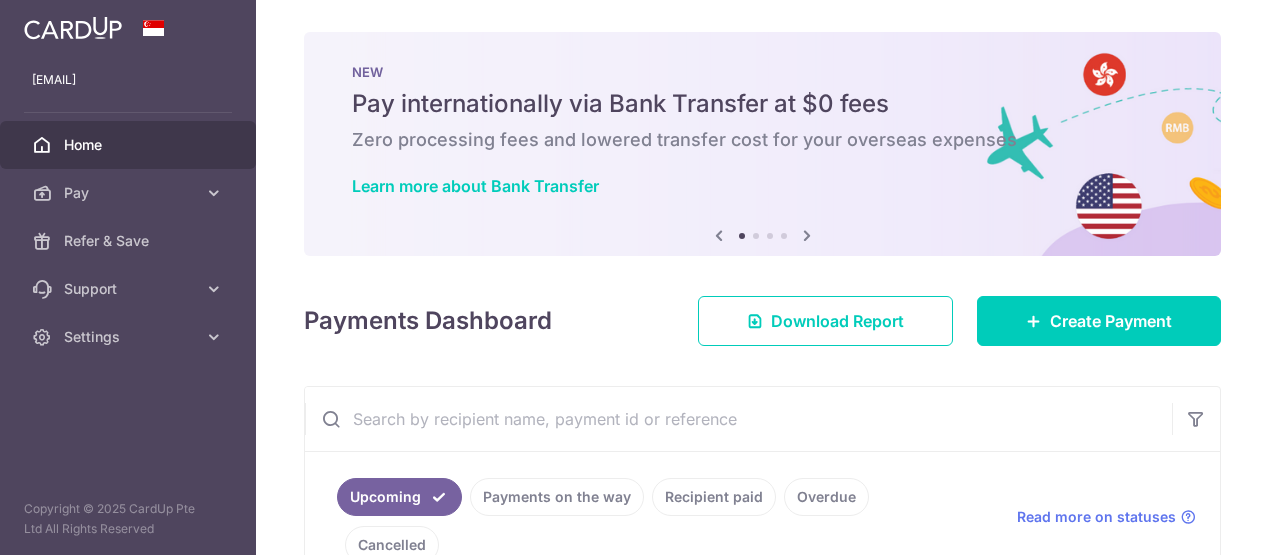 scroll, scrollTop: 0, scrollLeft: 0, axis: both 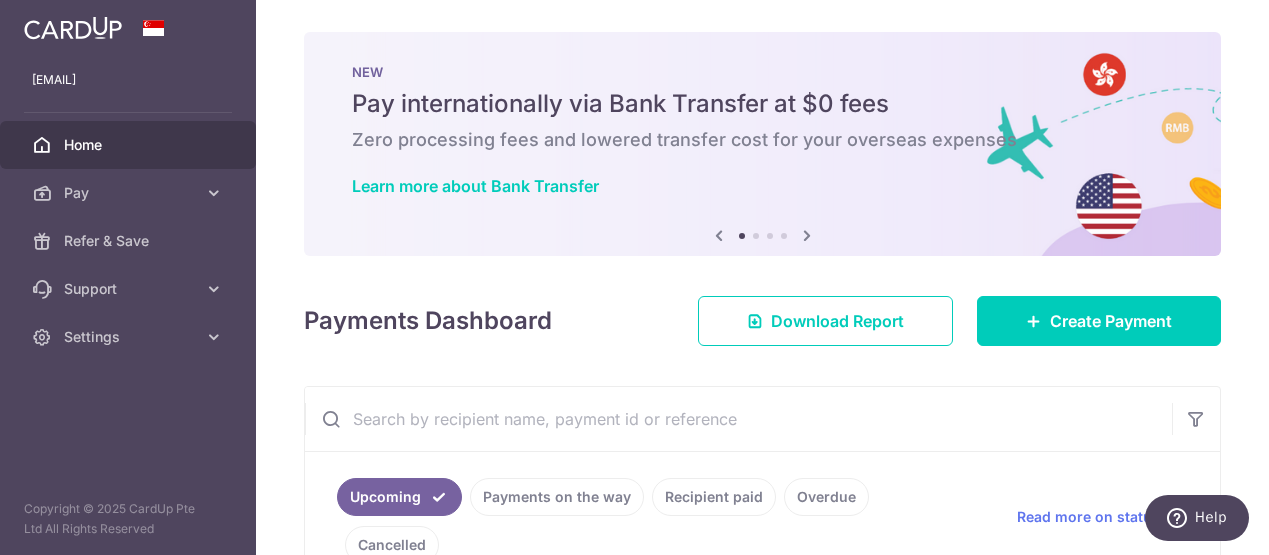 click at bounding box center [73, 28] 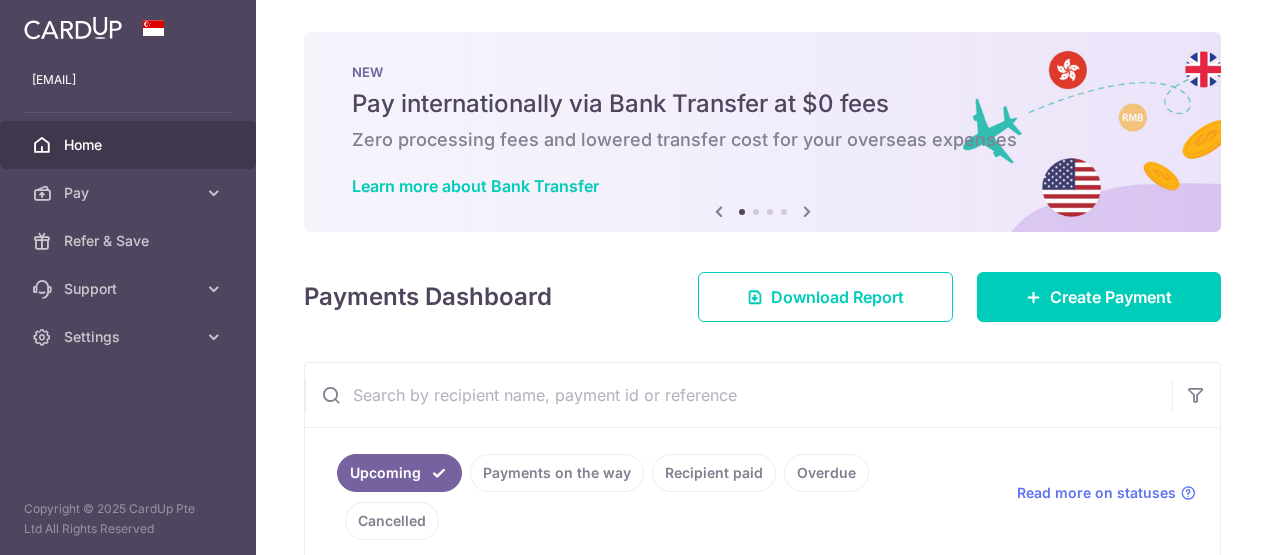 scroll, scrollTop: 0, scrollLeft: 0, axis: both 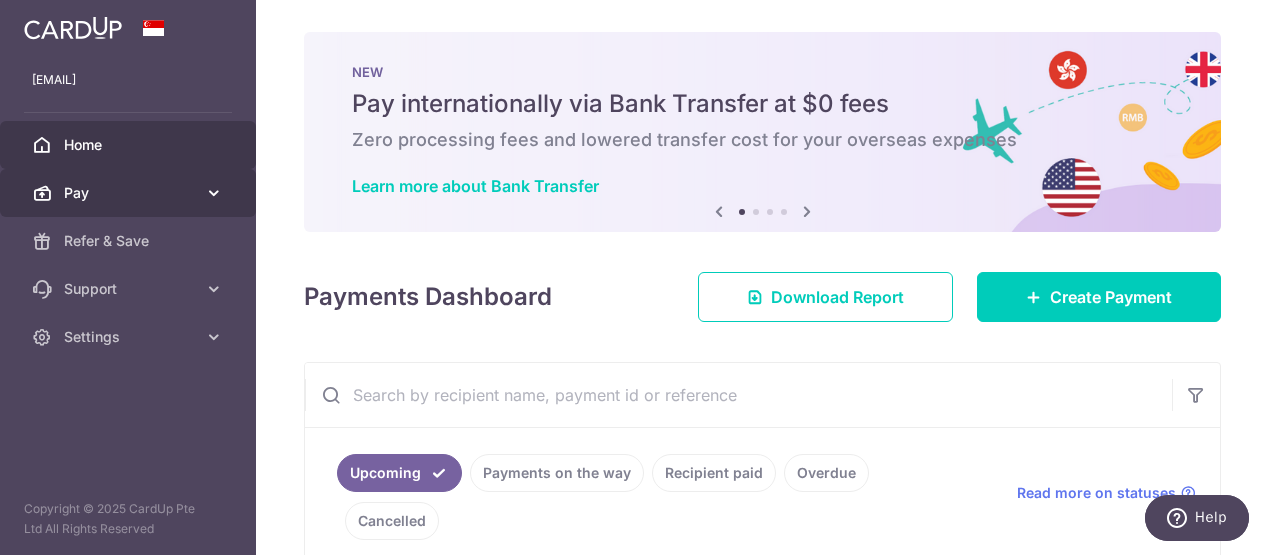 click on "Pay" at bounding box center [130, 193] 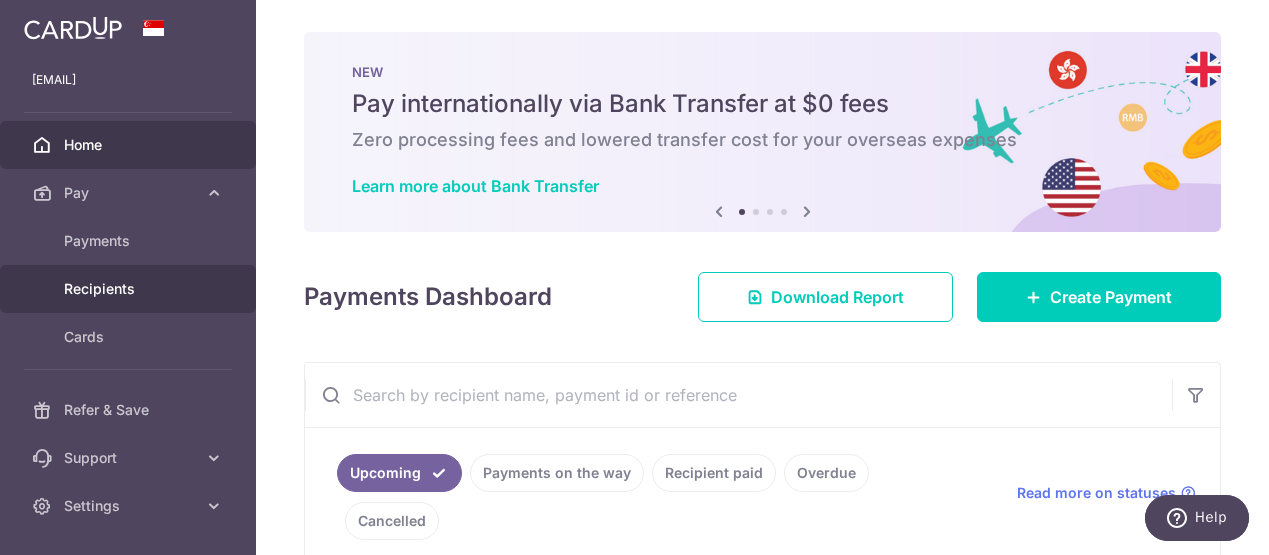 click on "Recipients" at bounding box center (130, 289) 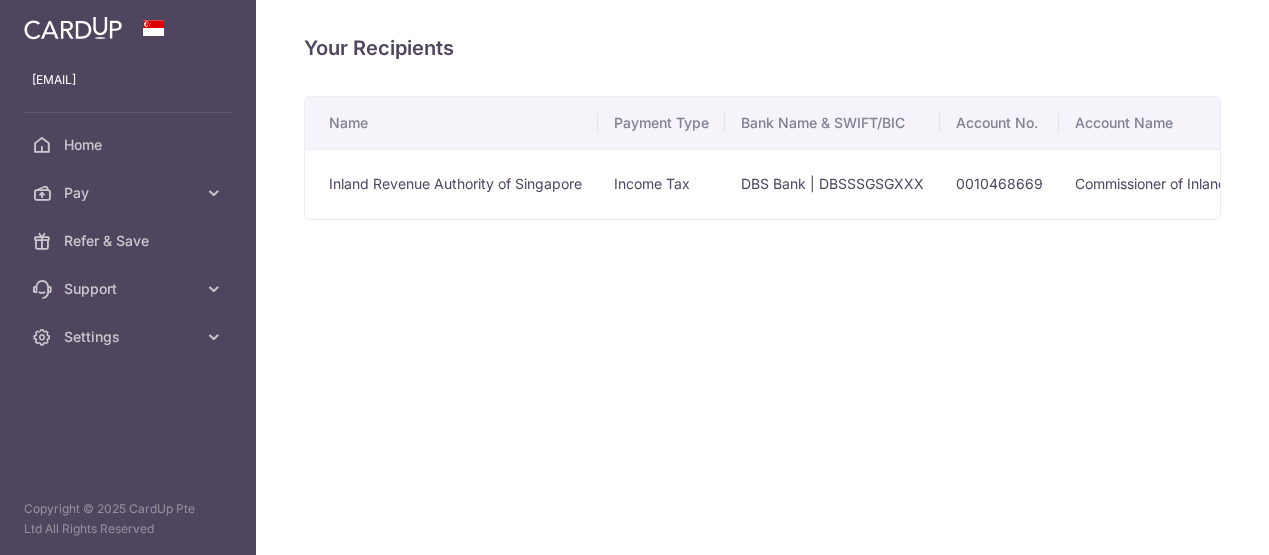 scroll, scrollTop: 0, scrollLeft: 0, axis: both 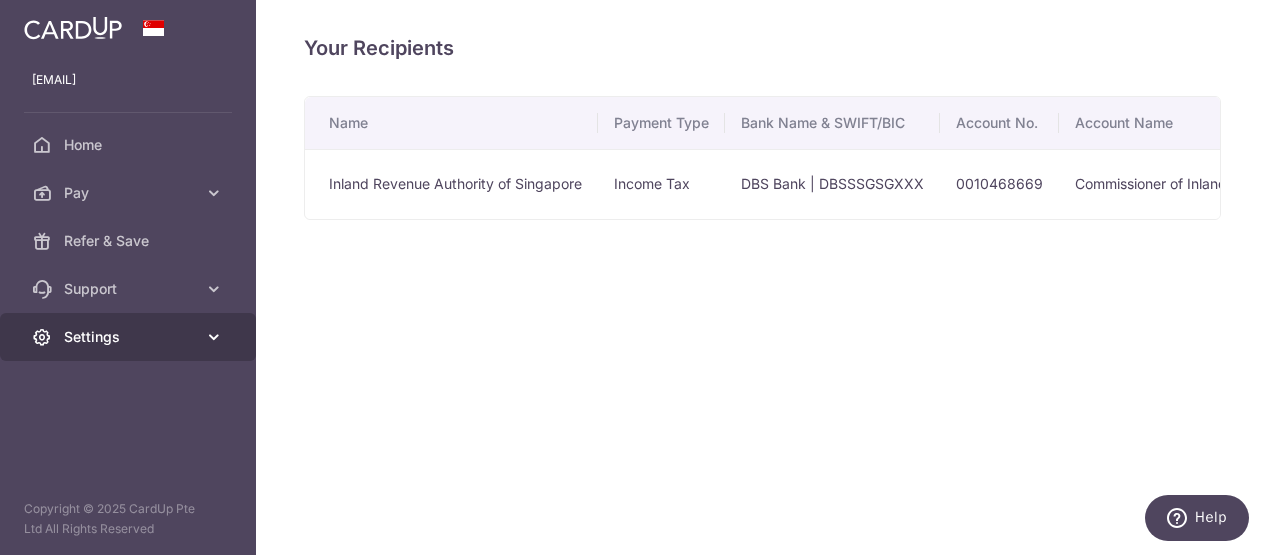 click on "Settings" at bounding box center (130, 337) 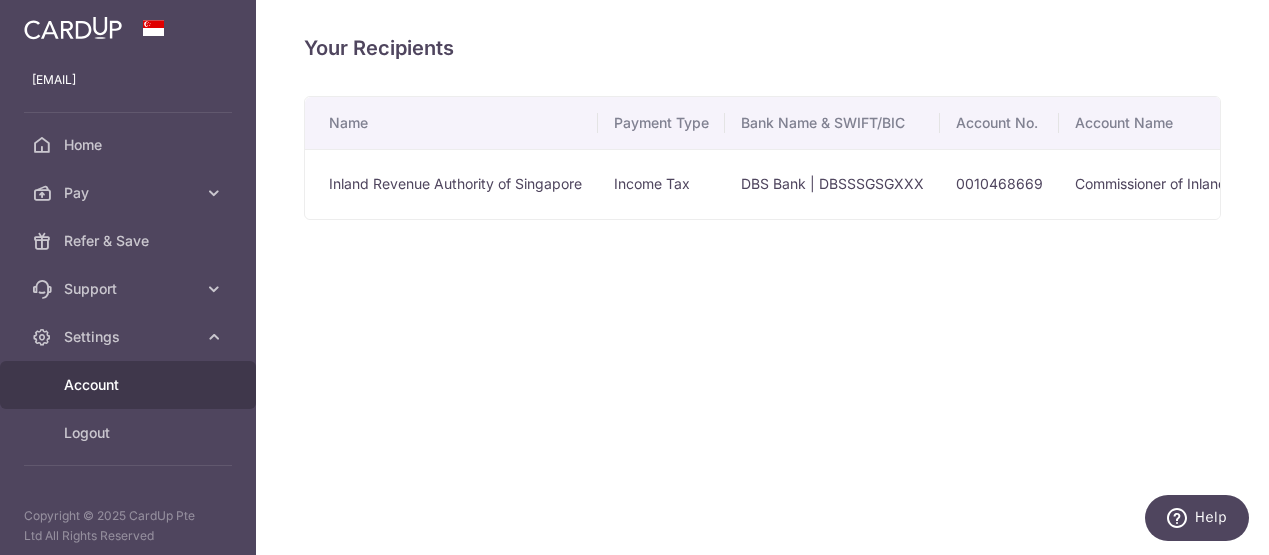 click on "Account" at bounding box center (130, 385) 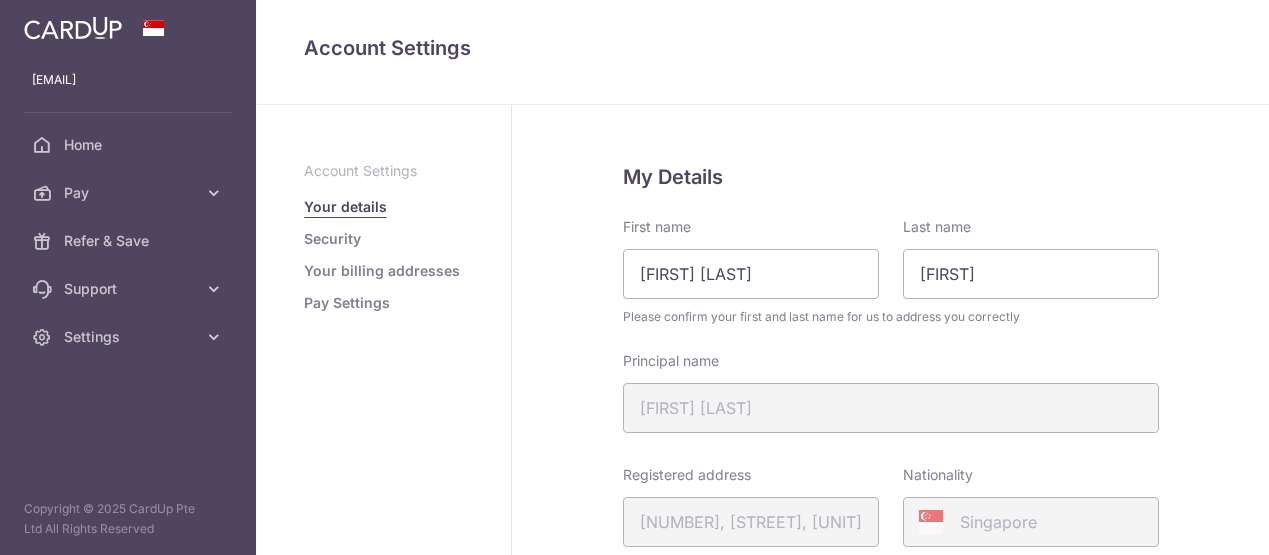 scroll, scrollTop: 0, scrollLeft: 0, axis: both 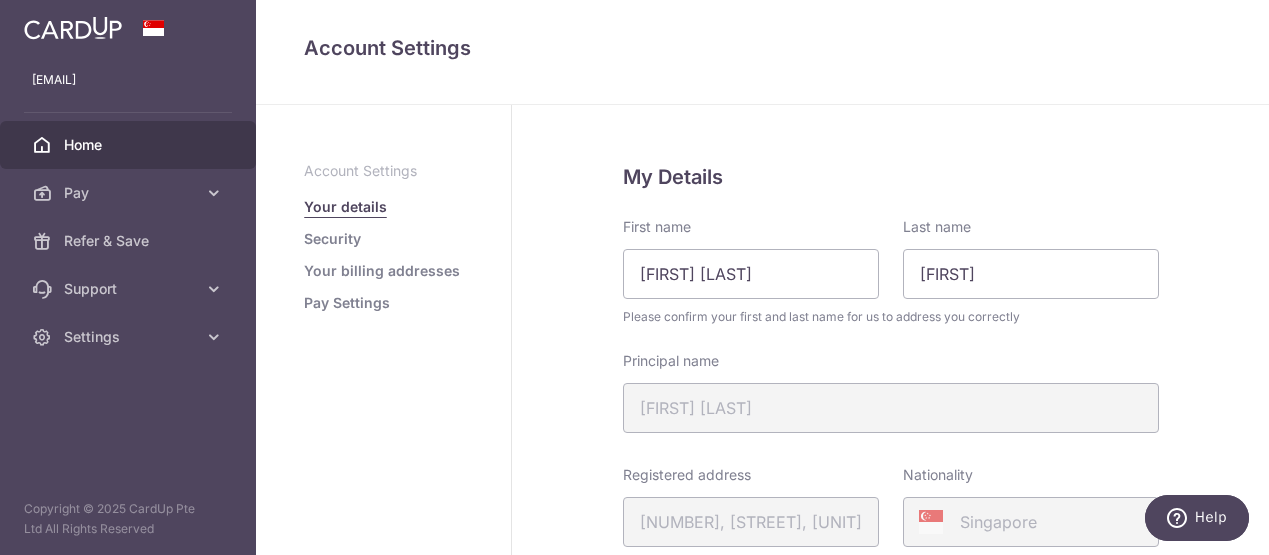 click on "Home" at bounding box center (130, 145) 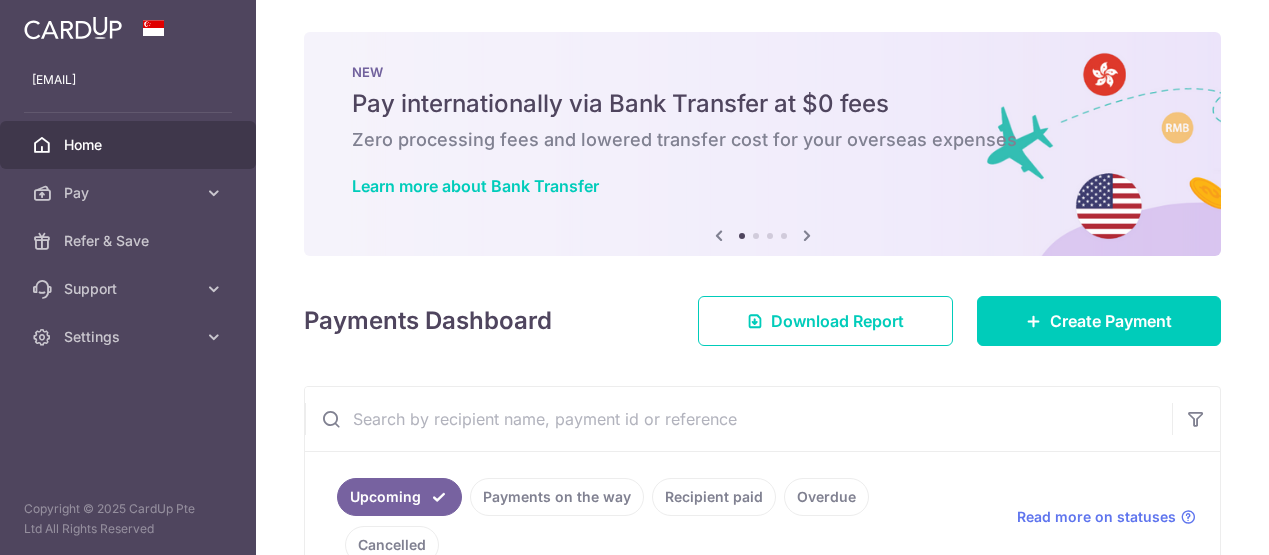 scroll, scrollTop: 0, scrollLeft: 0, axis: both 